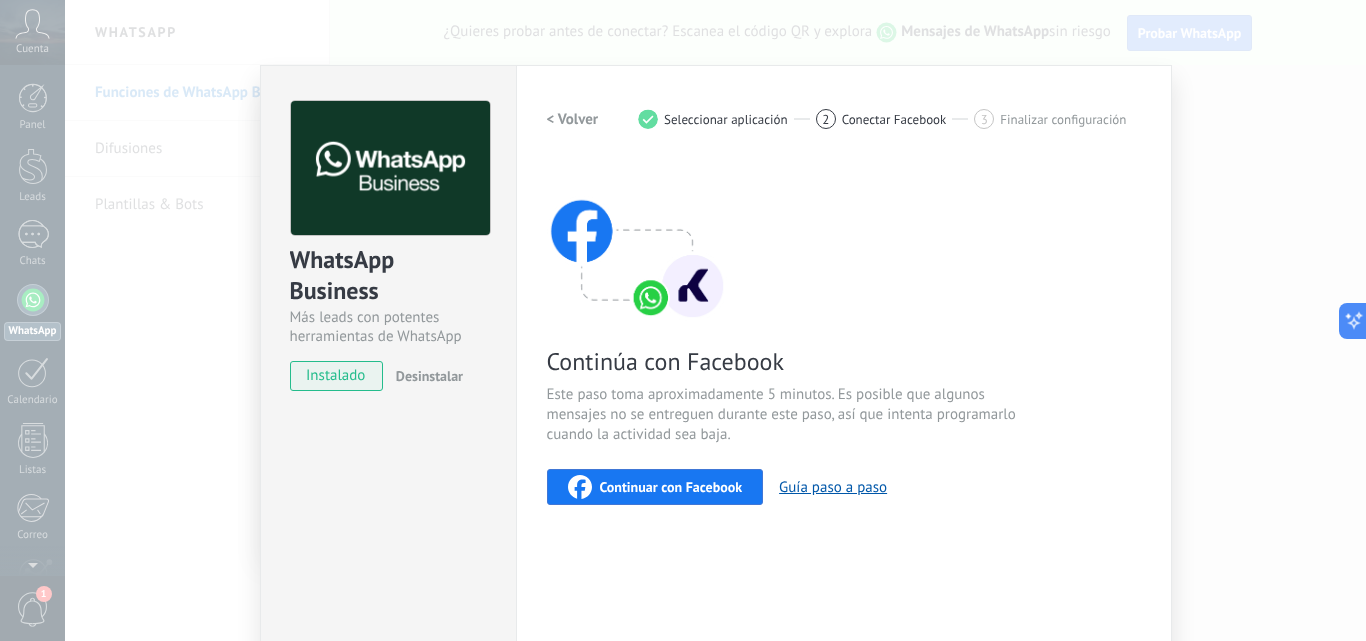 scroll, scrollTop: 0, scrollLeft: 0, axis: both 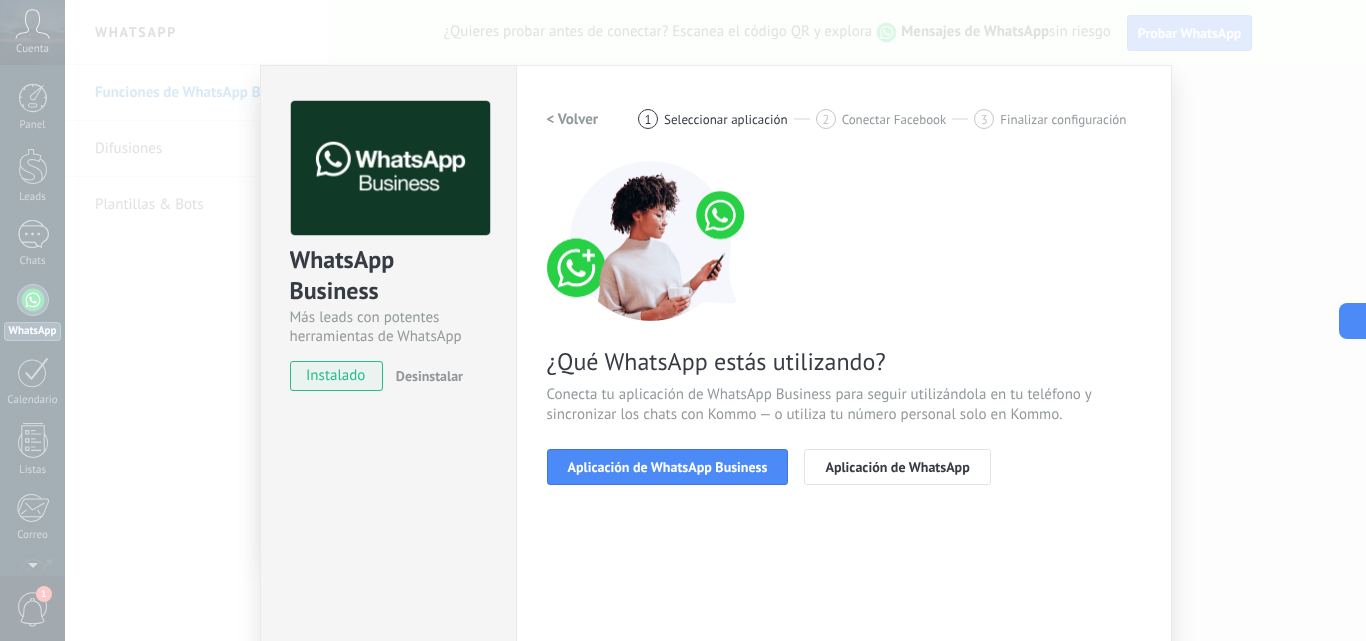 click on "< Volver" at bounding box center (573, 119) 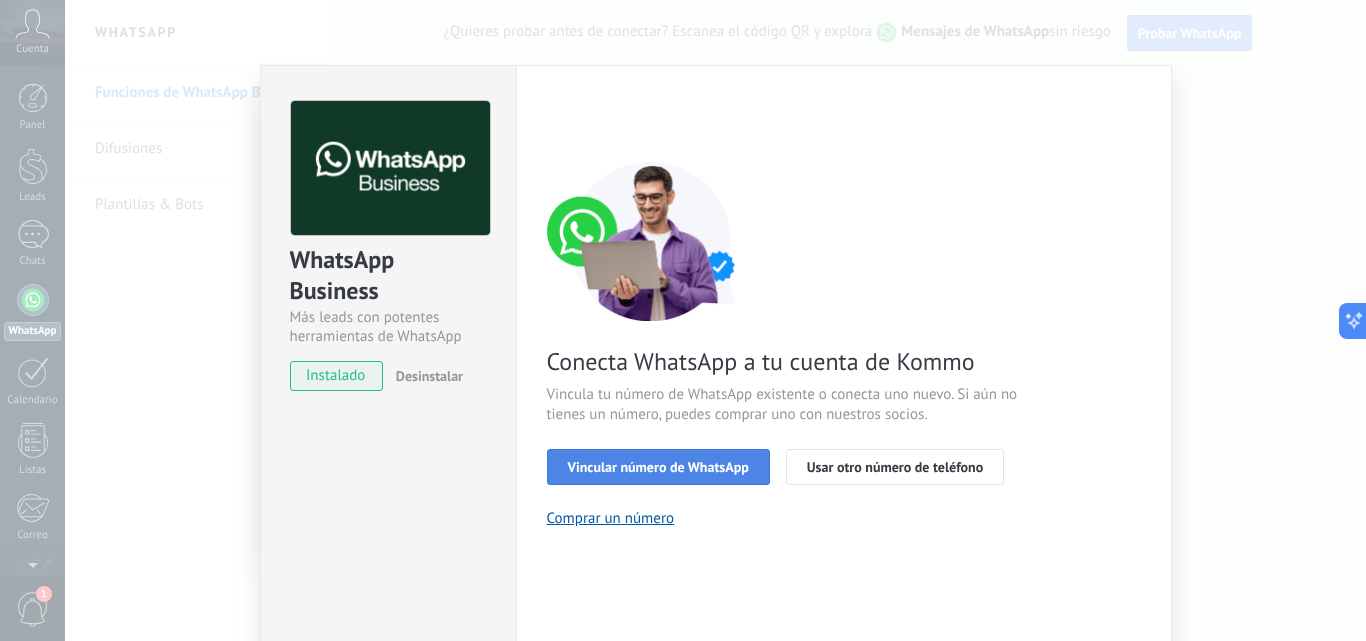 click on "Vincular número de WhatsApp" at bounding box center [658, 467] 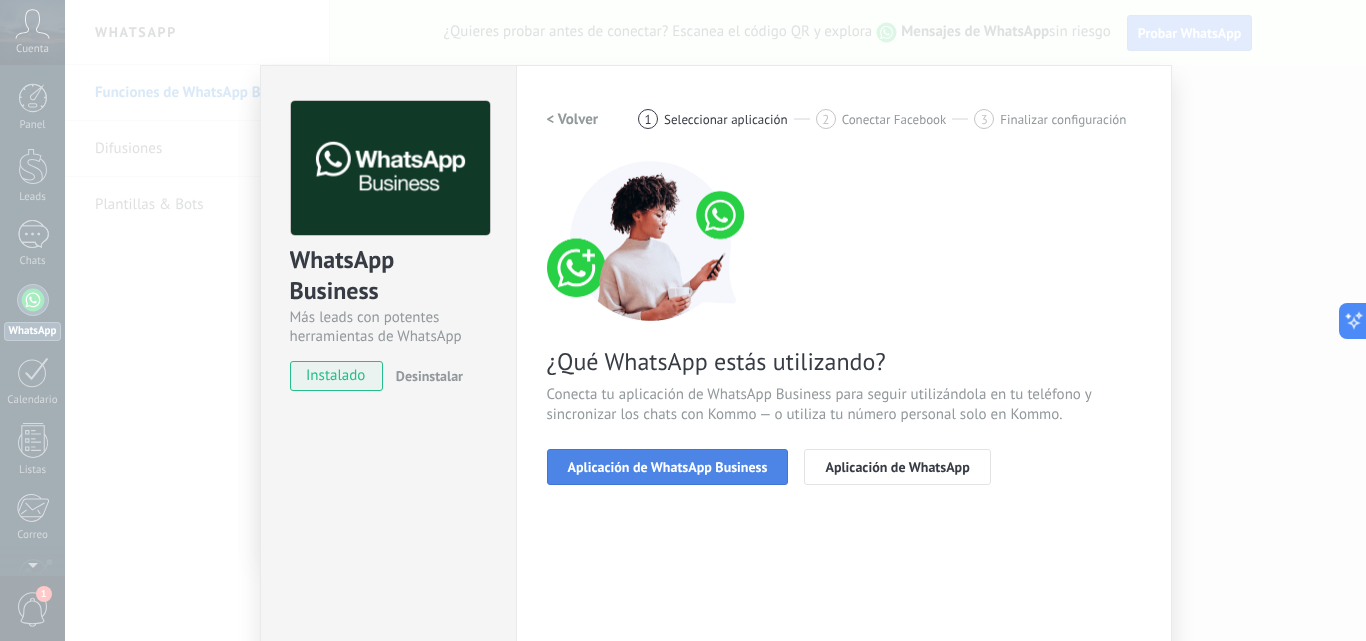 click on "Aplicación de WhatsApp Business" at bounding box center [668, 467] 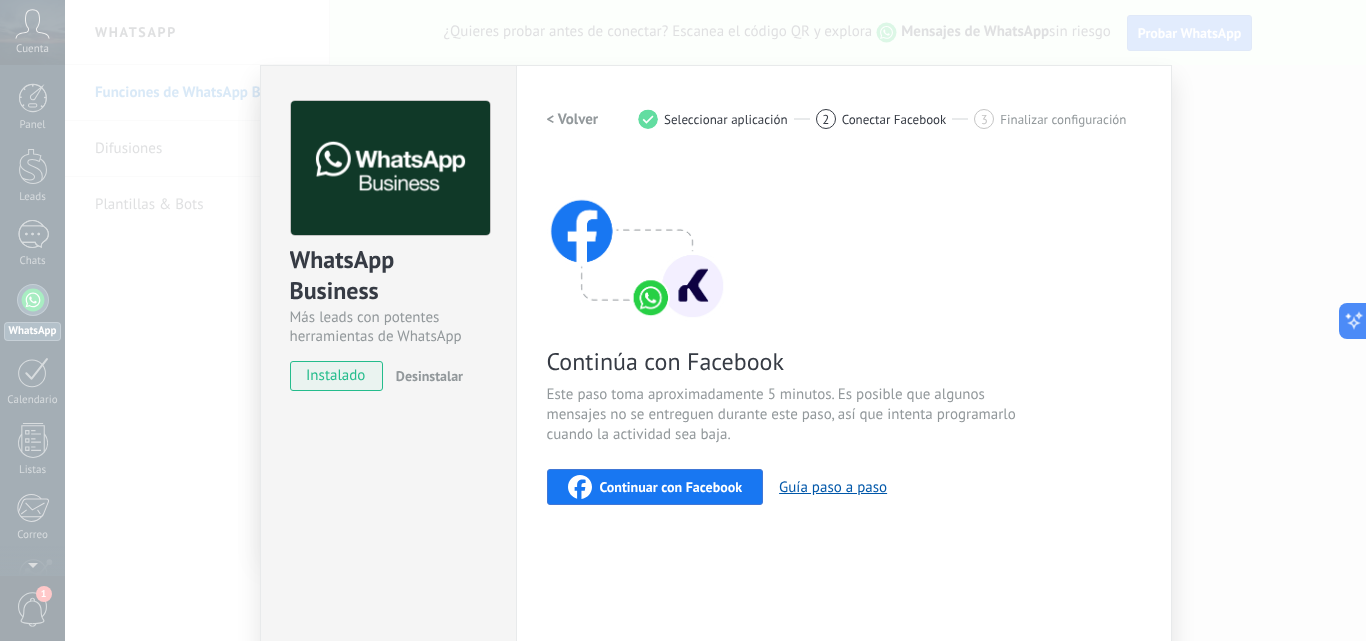 click on "Continuar con Facebook" at bounding box center [655, 487] 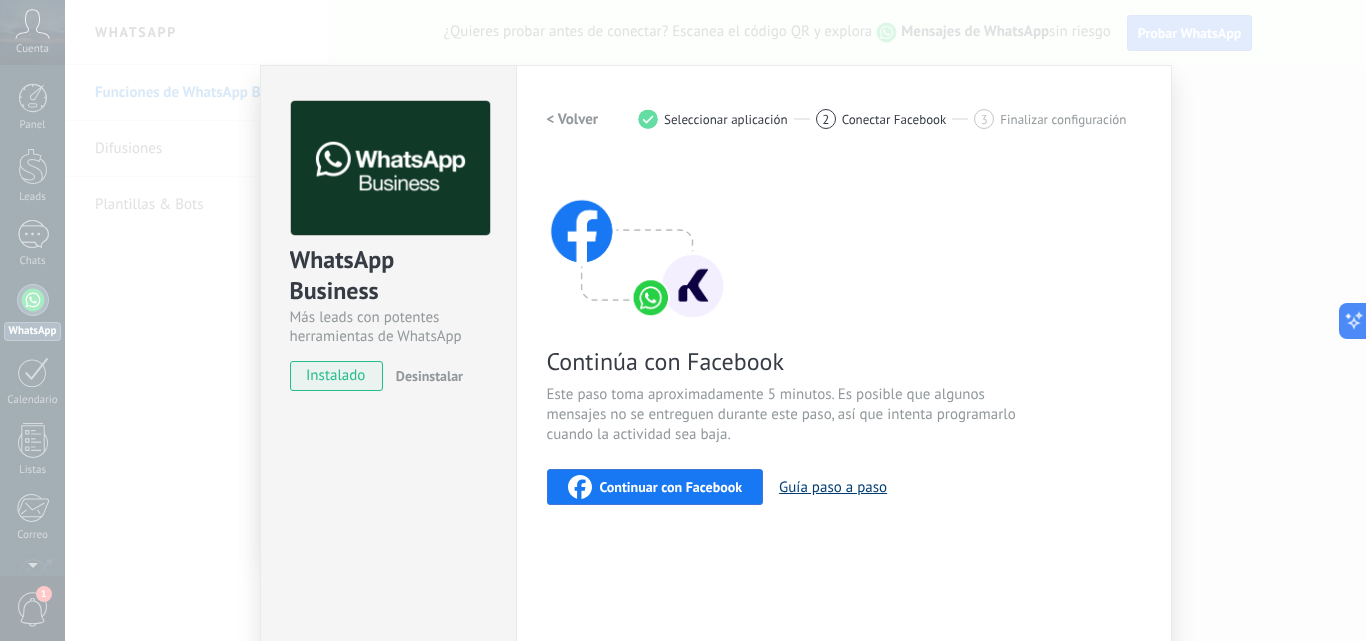 click on "Guía paso a paso" at bounding box center [833, 487] 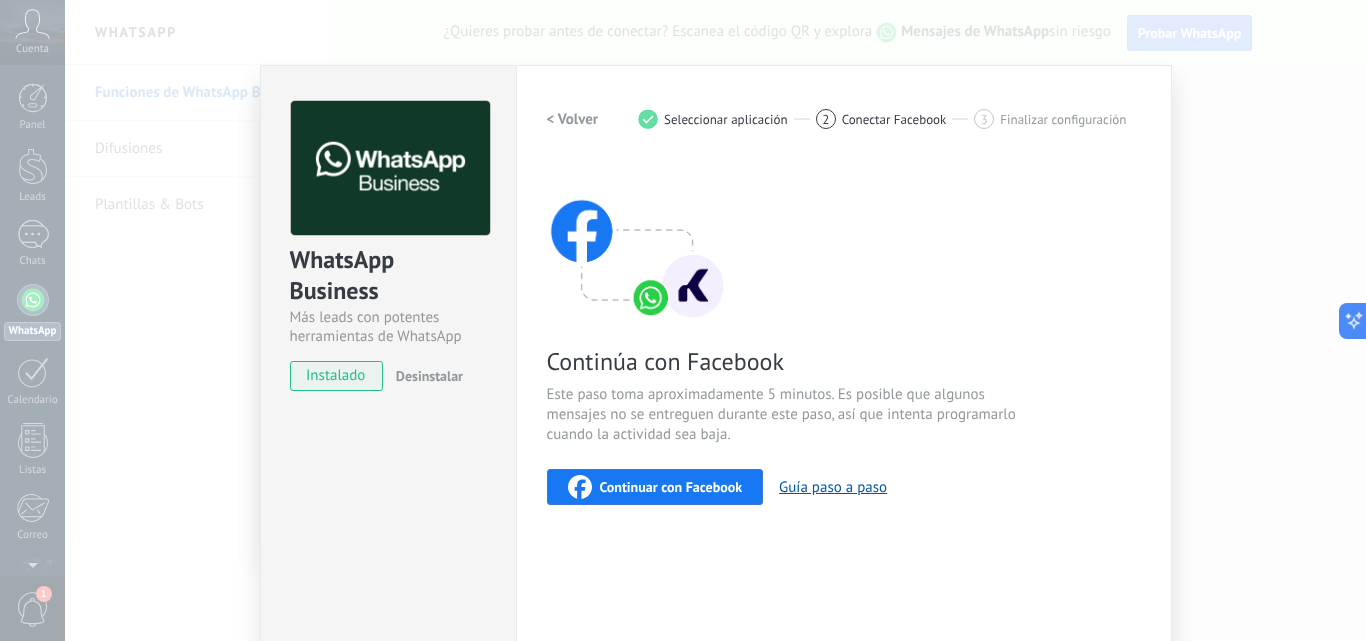 click on "Continuar con Facebook" at bounding box center [655, 487] 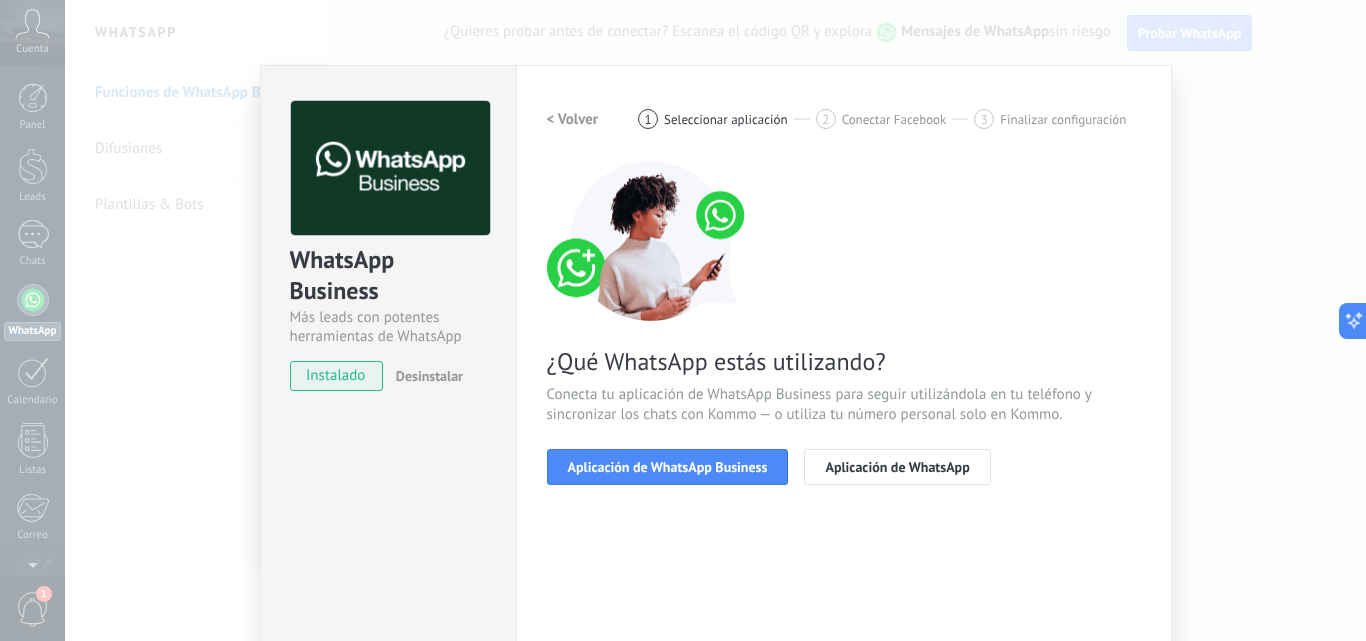 click on "< Volver" at bounding box center [573, 119] 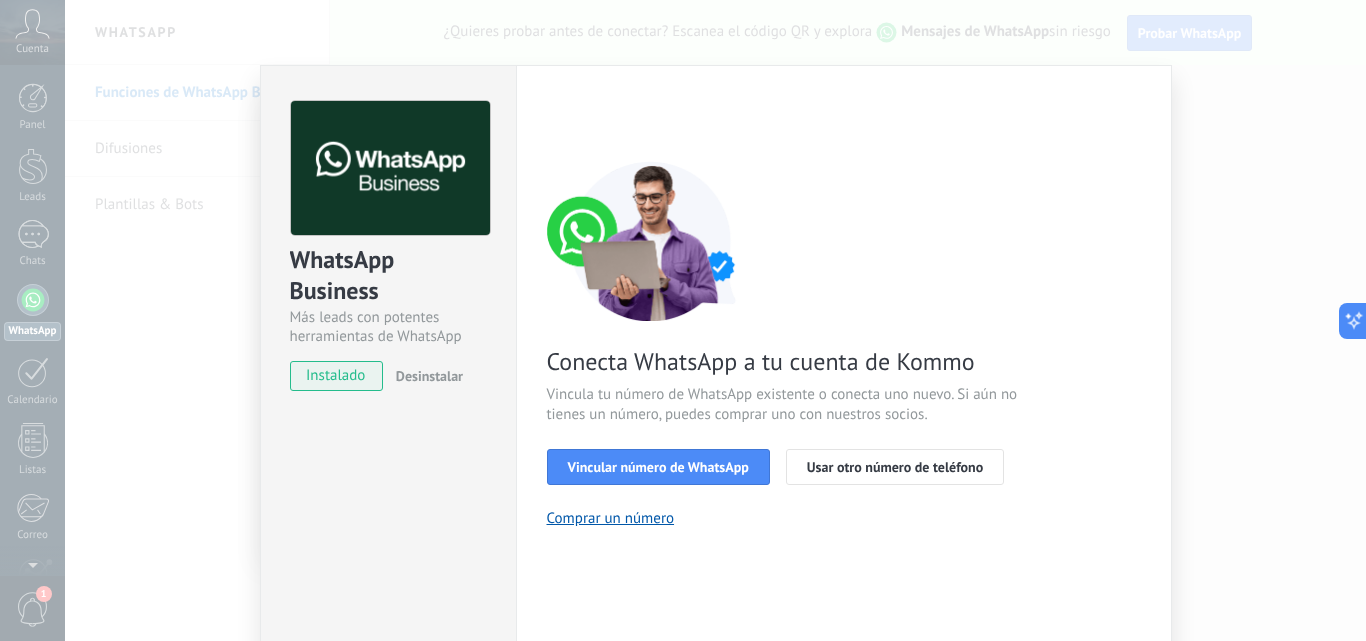 click on "WhatsApp Business Más leads con potentes herramientas de WhatsApp instalado Desinstalar ¿Quieres probar la integración primero?   Escanea el código QR   para ver cómo funciona. Configuraciones Autorizaciones This tab logs the users who have granted integration access to this account. If you want to to remove a user's ability to send requests to the account on behalf of this integration, you can revoke access. If access is revoked from all users, the integration will stop working. This app is installed, but no one has given it access yet. WhatsApp Cloud API más _:  Guardar < Volver 1 Seleccionar aplicación 2 Conectar Facebook  3 Finalizar configuración Conecta WhatsApp a tu cuenta de Kommo Vincula tu número de WhatsApp existente o conecta uno nuevo. Si aún no tienes un número, puedes comprar uno con nuestros socios. Vincular número de WhatsApp Usar otro número de teléfono Comprar un número ¿Necesitas ayuda?" at bounding box center [715, 320] 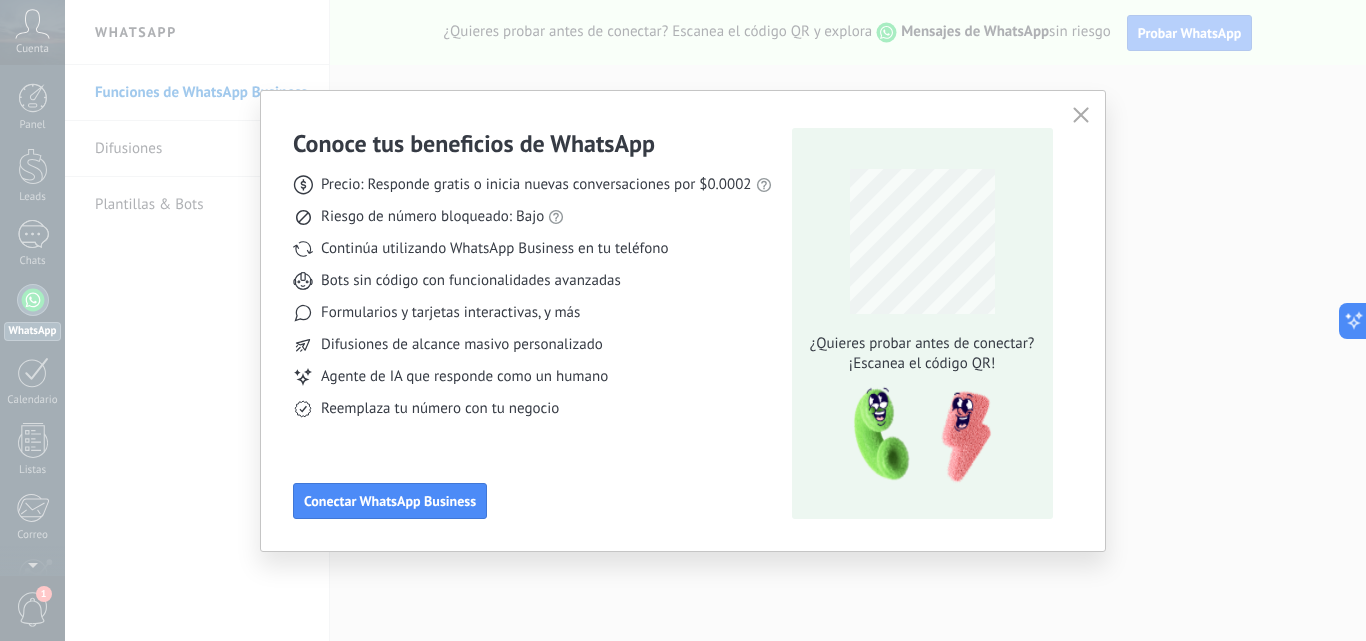 click at bounding box center (1081, 115) 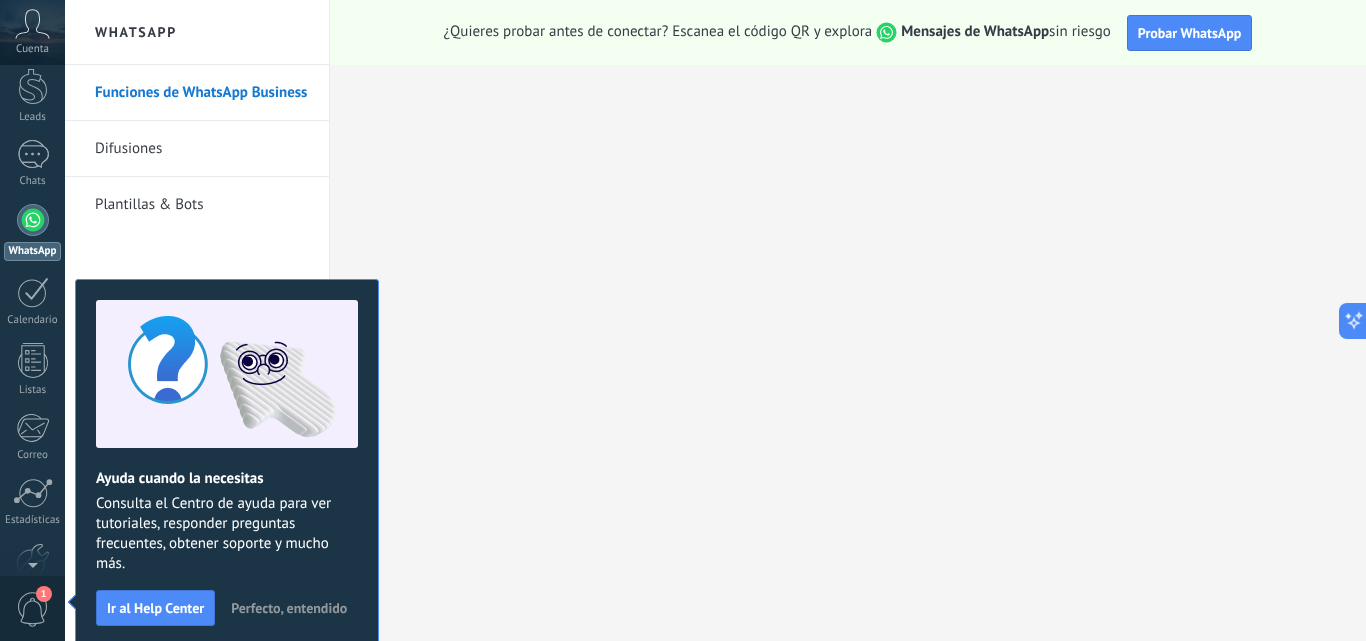 scroll, scrollTop: 0, scrollLeft: 0, axis: both 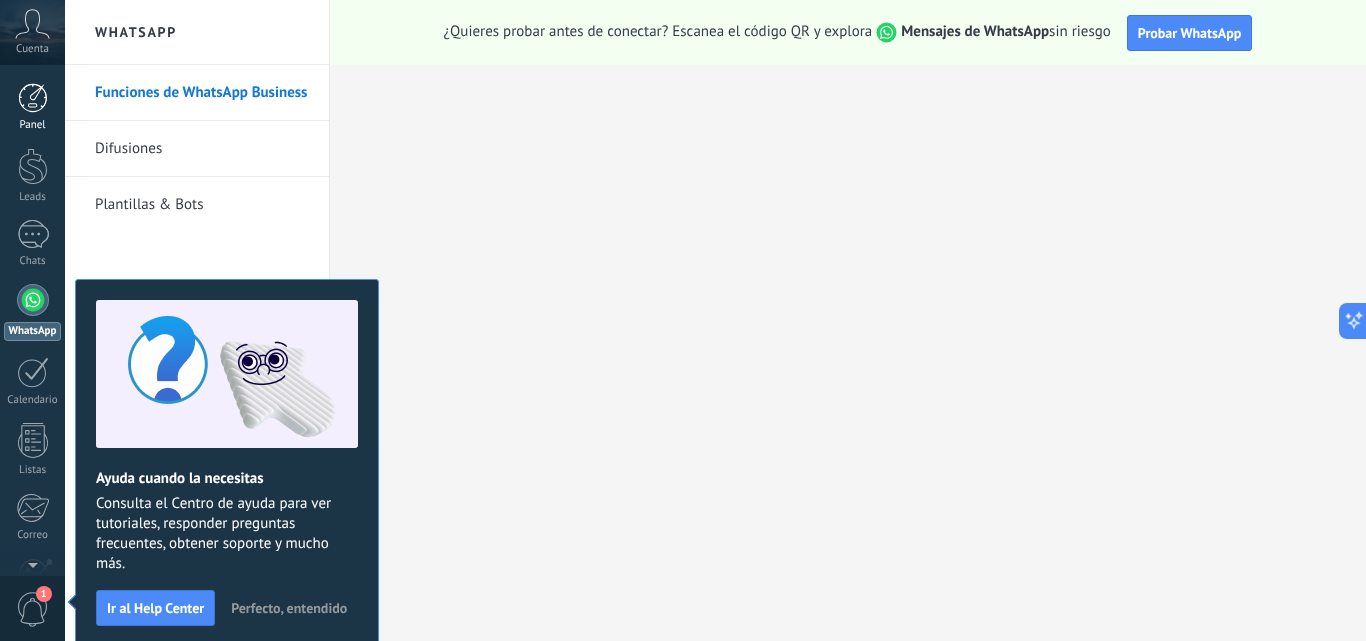 click on "Panel" at bounding box center (32, 107) 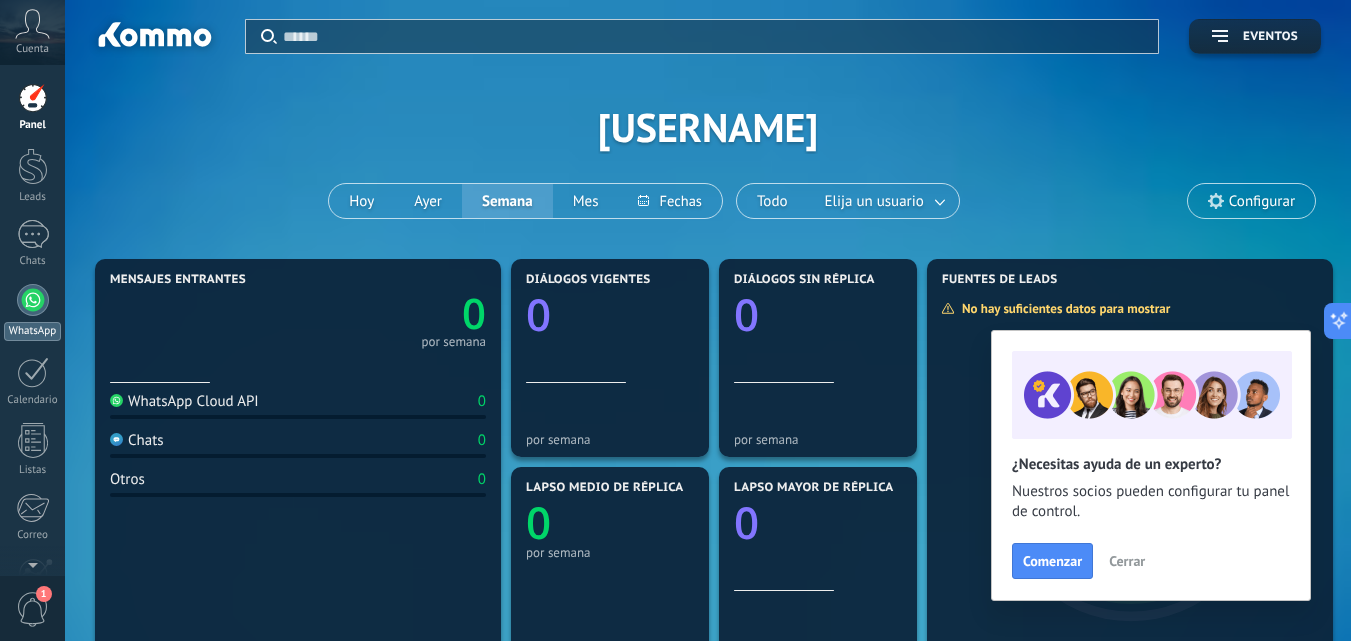 click at bounding box center [33, 300] 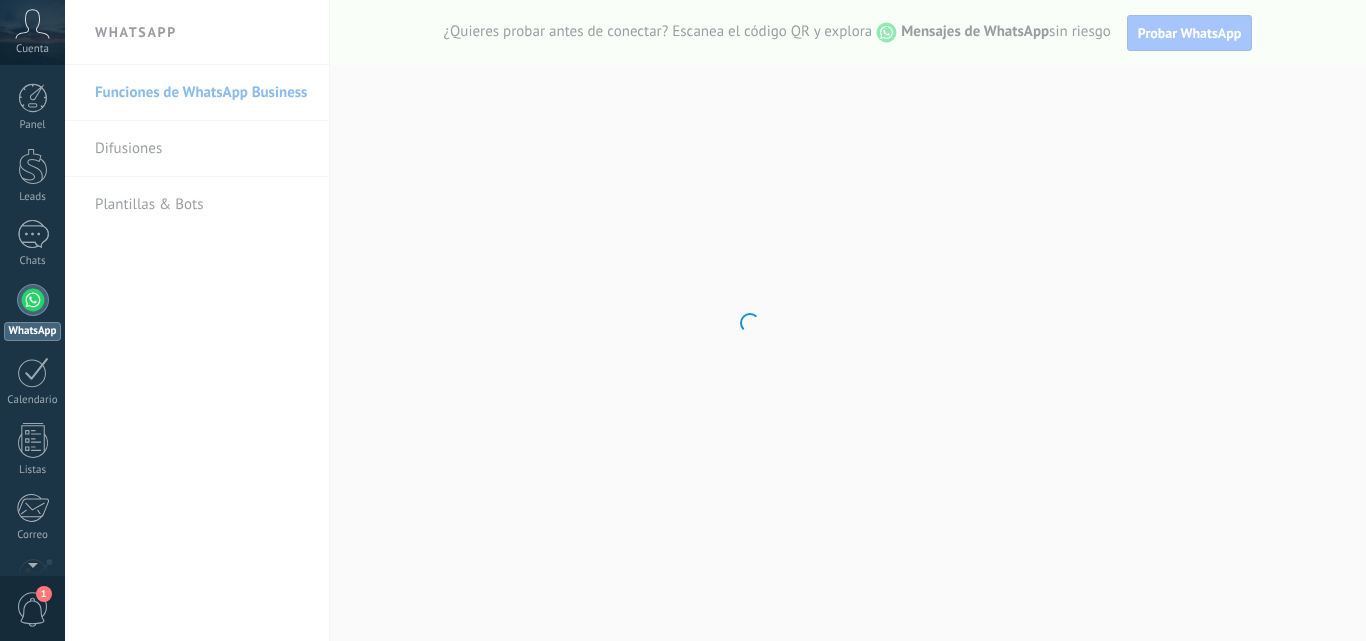 scroll, scrollTop: 0, scrollLeft: 0, axis: both 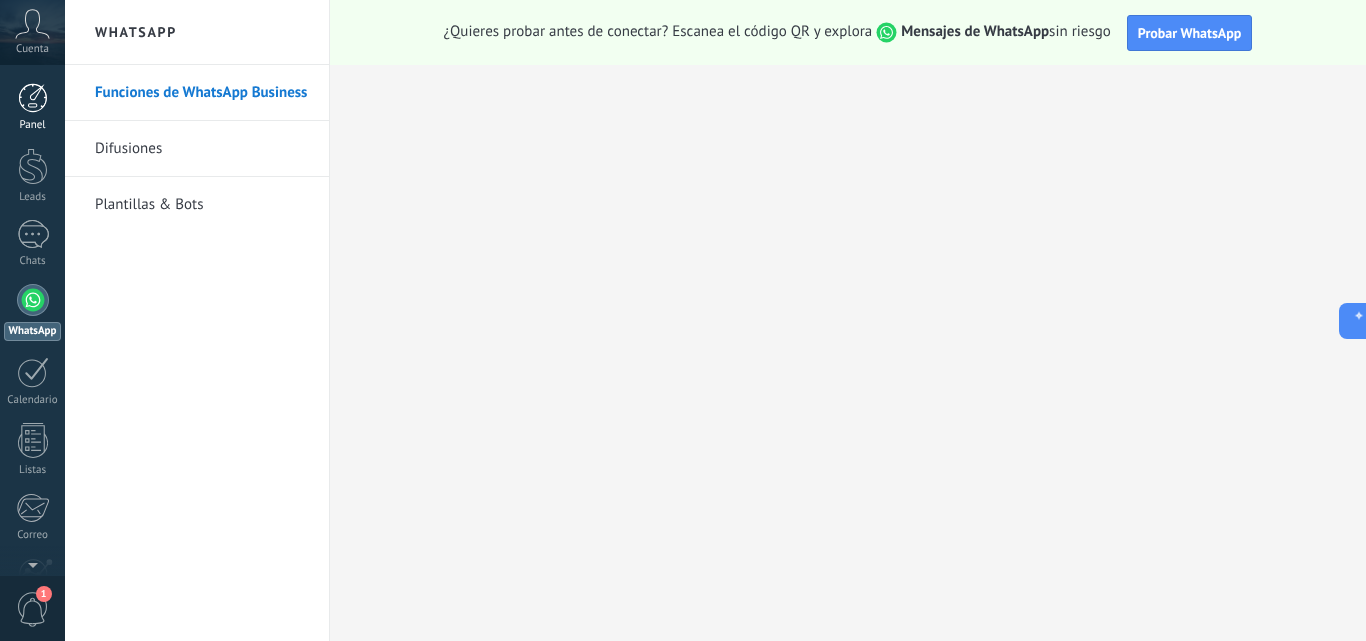 click on "Panel" at bounding box center [32, 107] 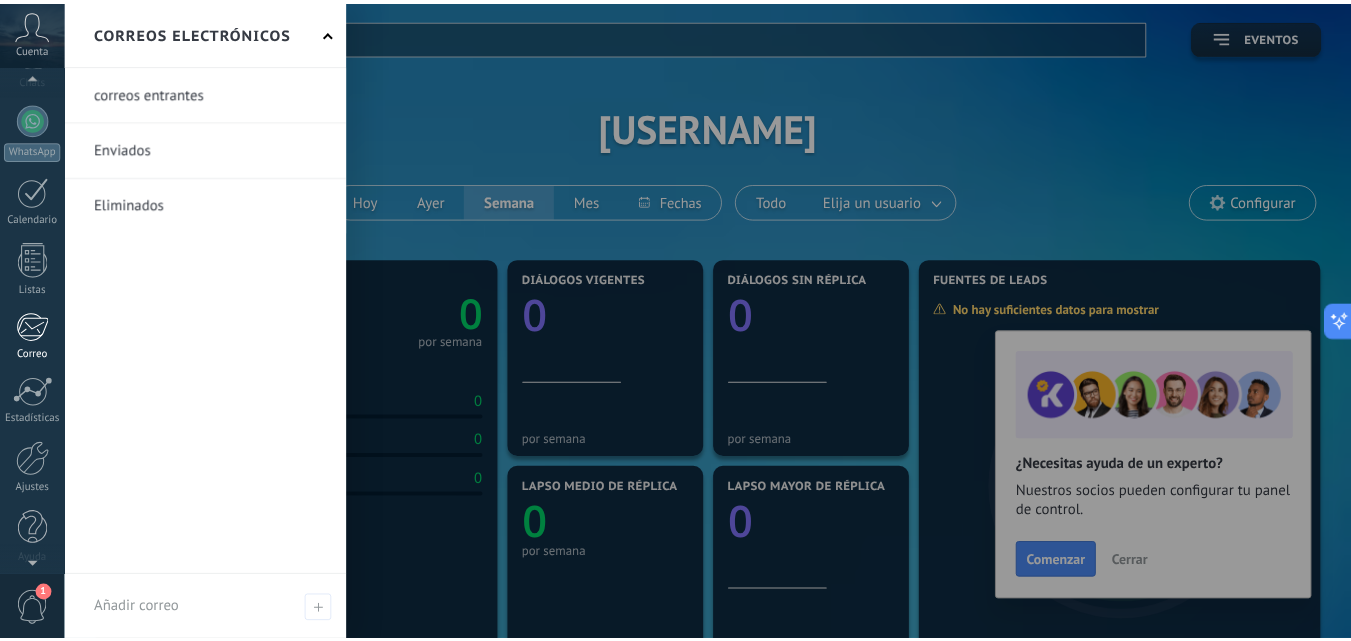 scroll, scrollTop: 191, scrollLeft: 0, axis: vertical 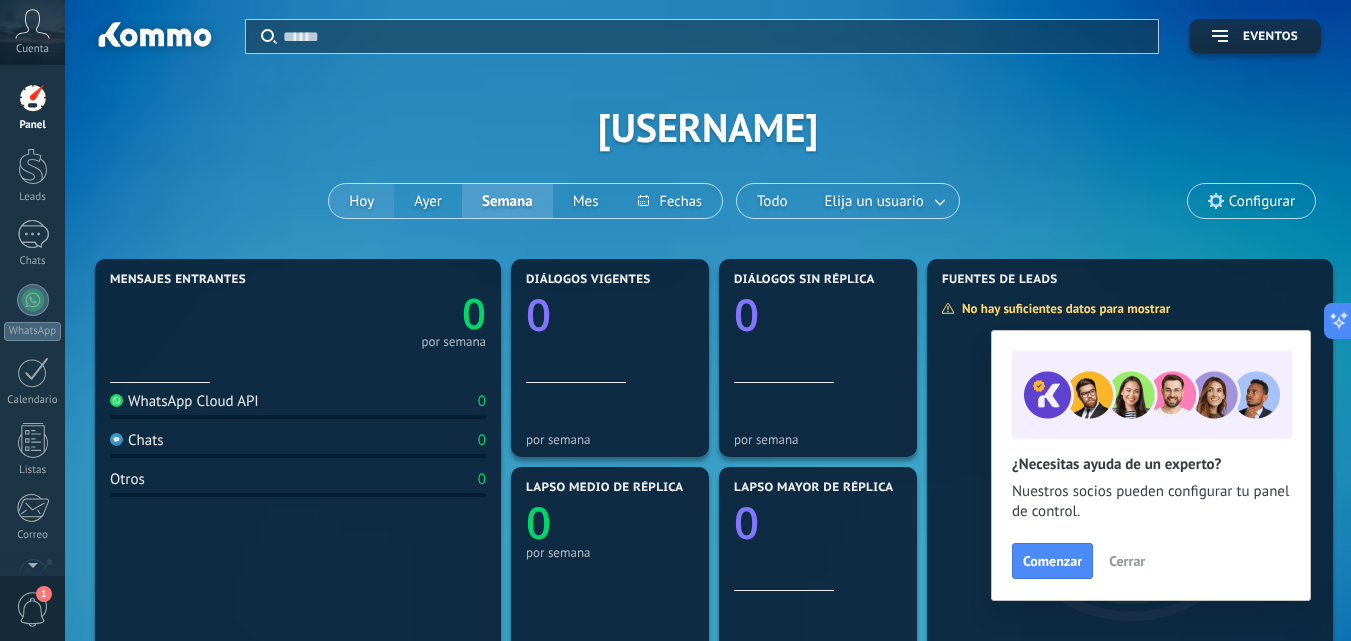 click on "Hoy" at bounding box center [361, 201] 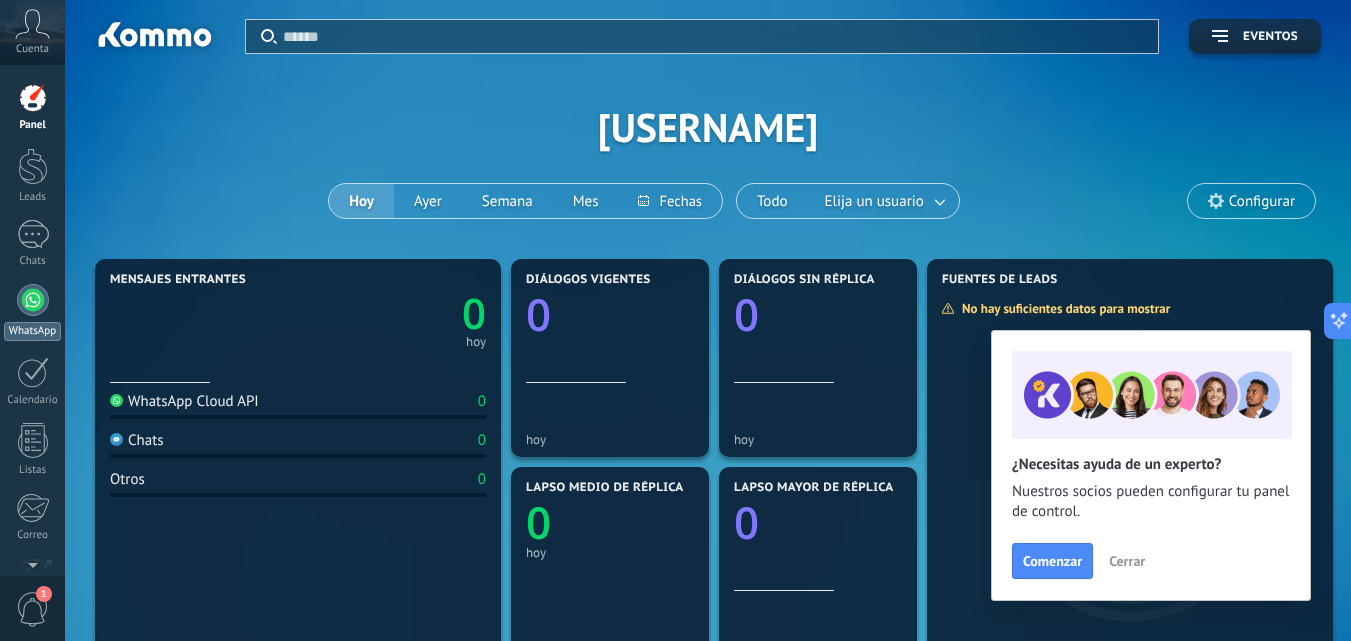 click at bounding box center (33, 300) 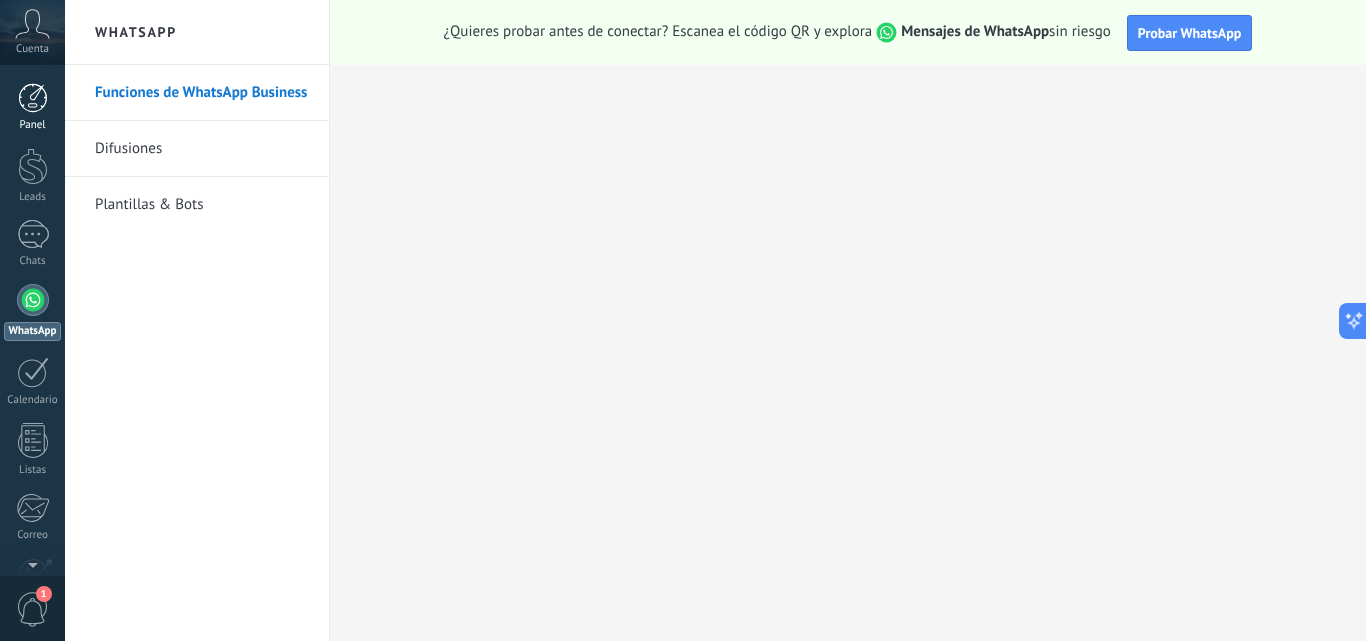 click at bounding box center (33, 98) 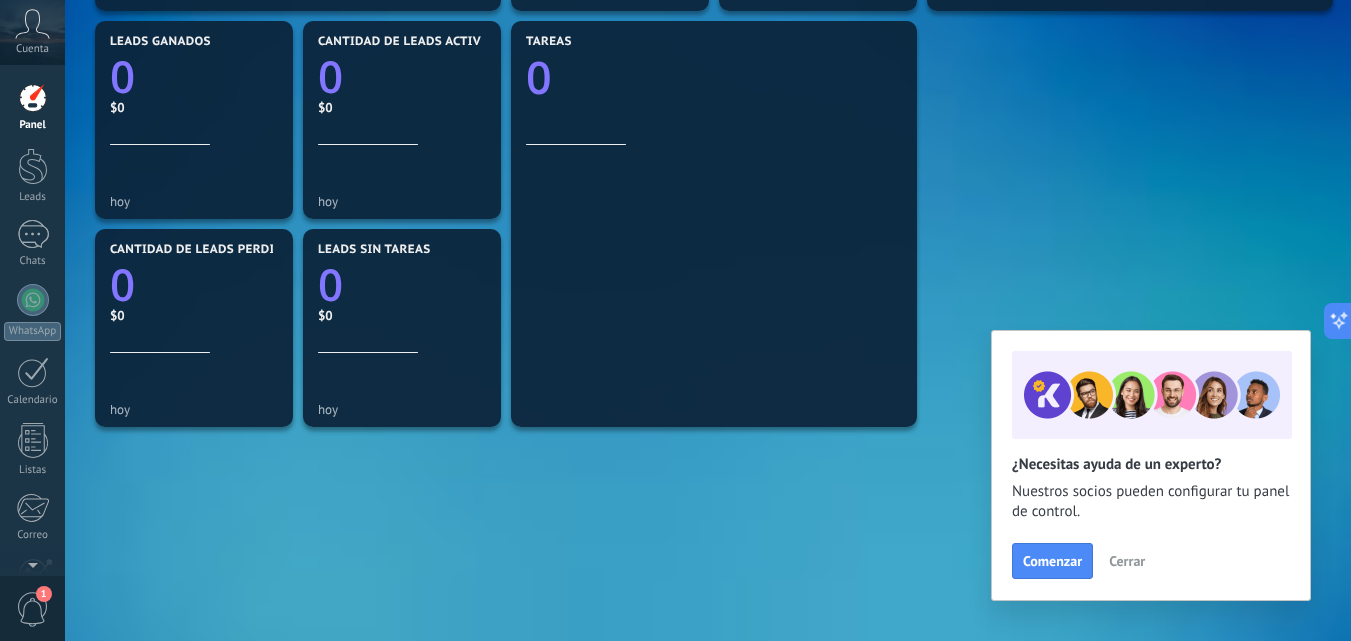 scroll, scrollTop: 714, scrollLeft: 0, axis: vertical 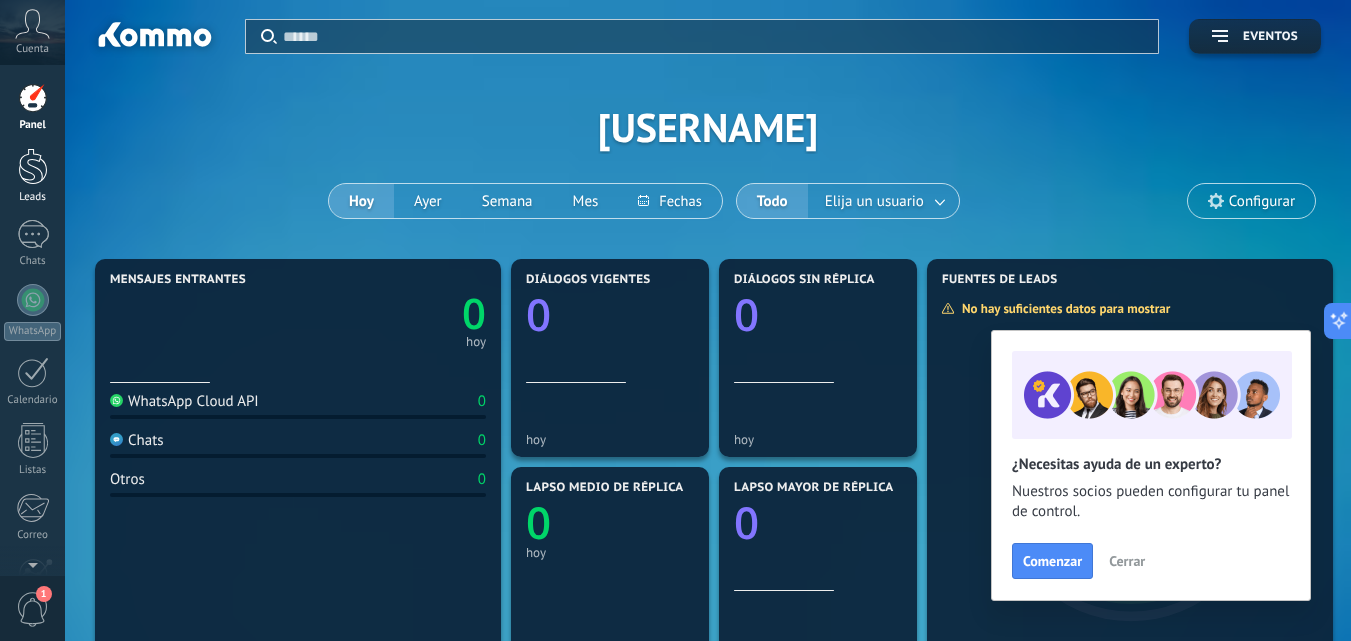 click at bounding box center [33, 166] 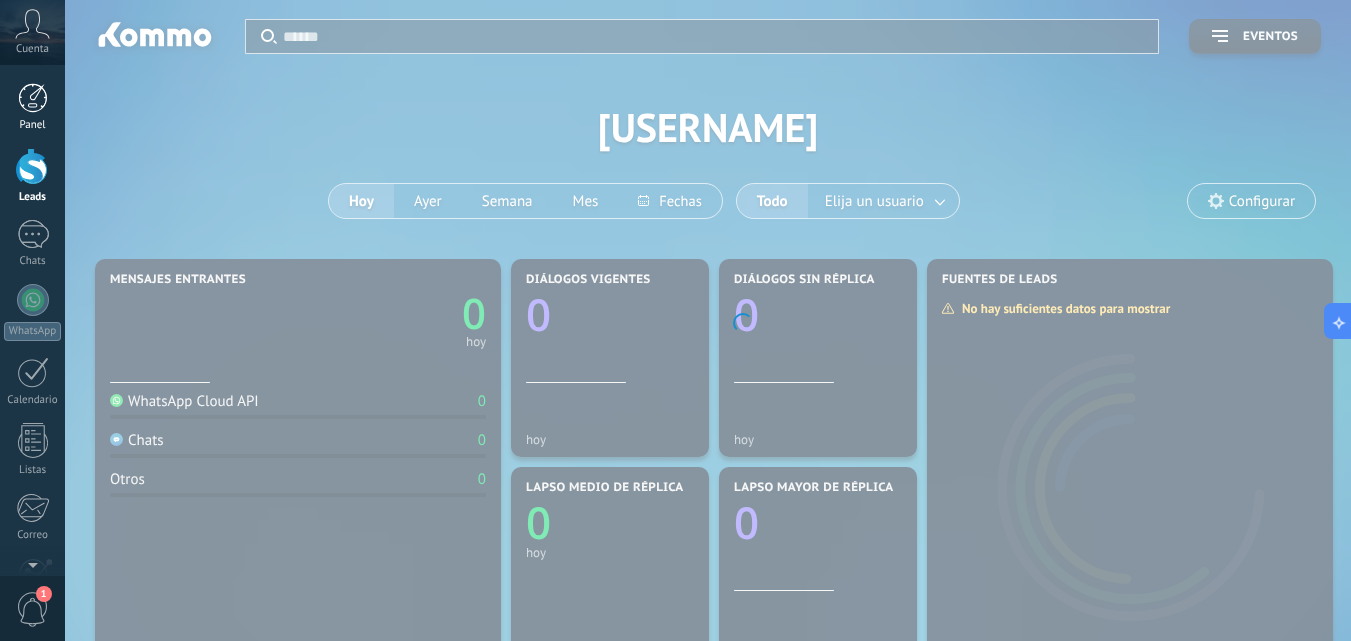 click at bounding box center (33, 98) 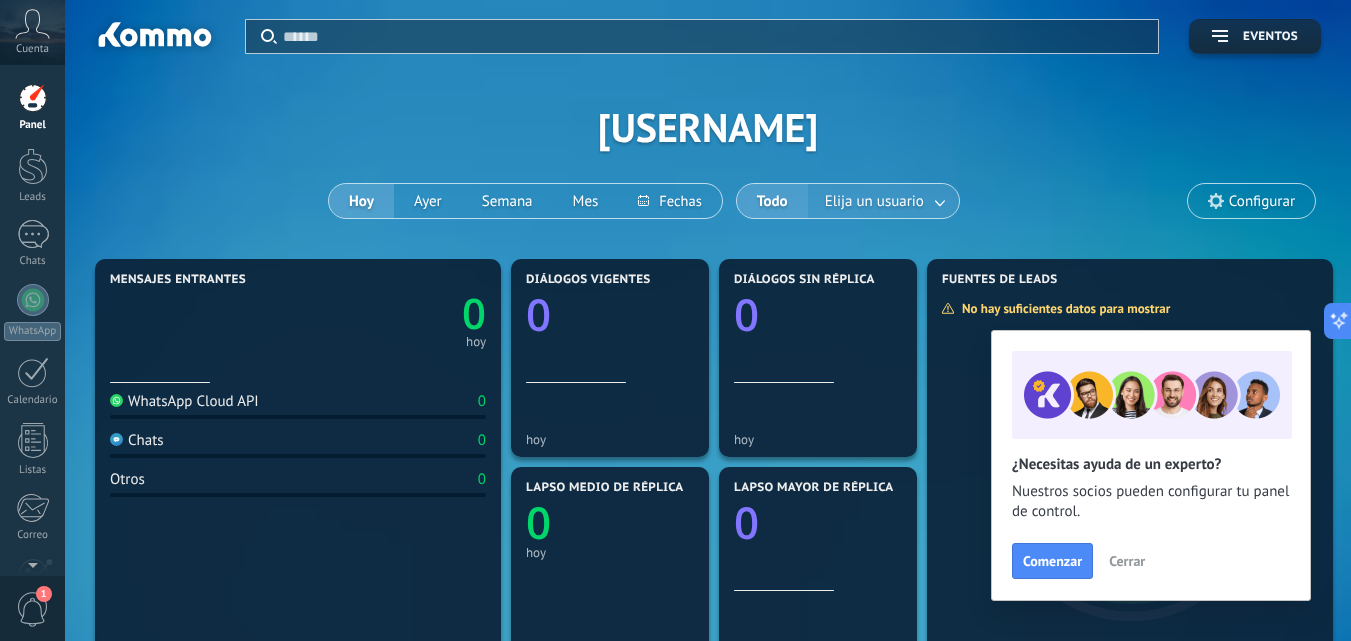click at bounding box center (941, 201) 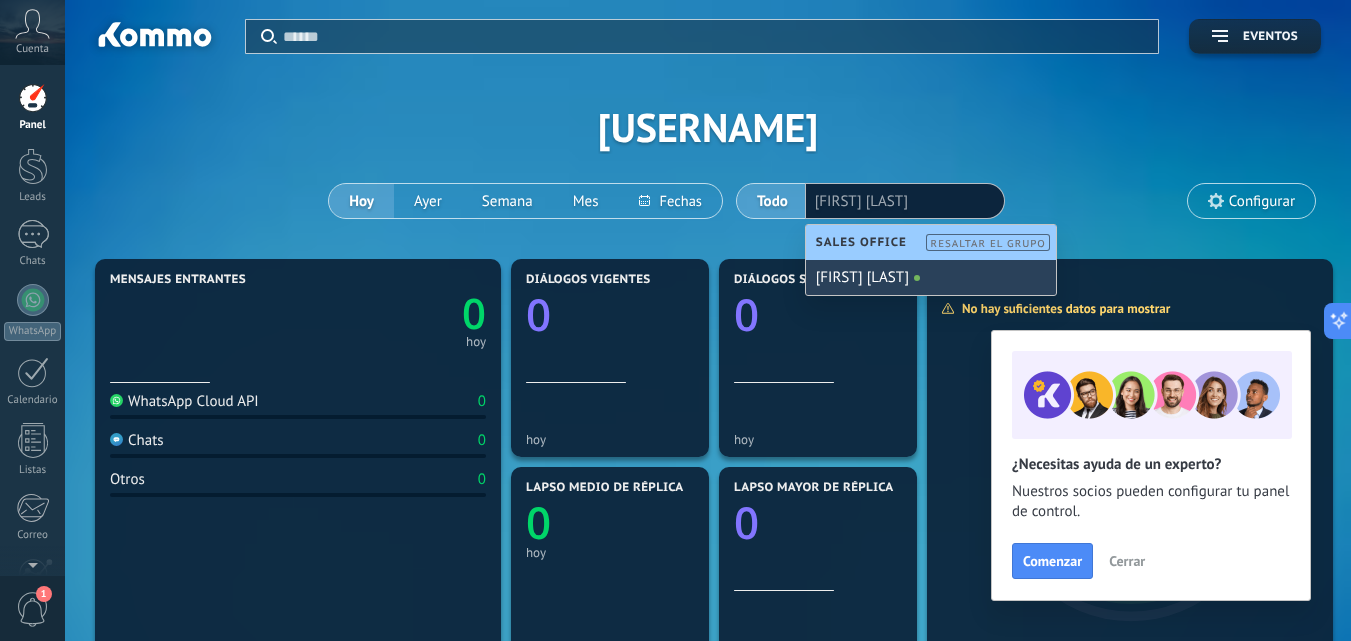 click on "[FIRST] [LAST]" at bounding box center [931, 277] 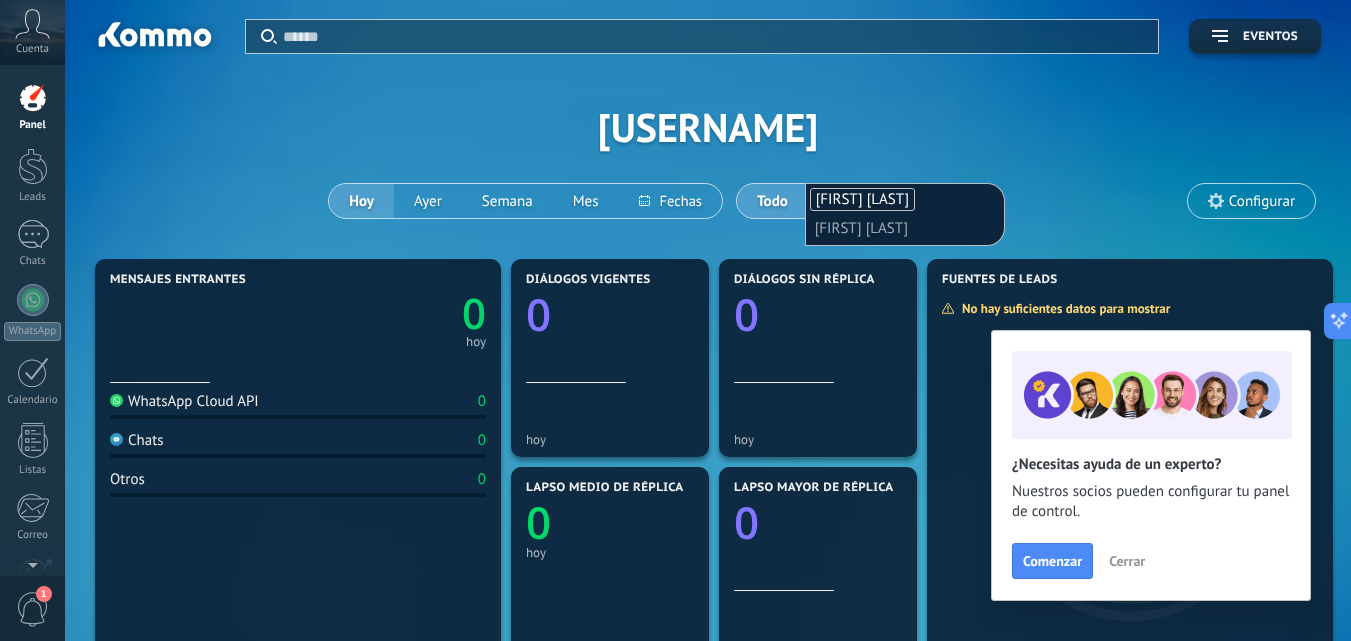 click on "Aplicar Eventos [USERNAME] Hoy Ayer Semana Mes Todo Elija un usuario [FIRST] [LAST] [FIRST] [LAST] Configurar" at bounding box center (708, 127) 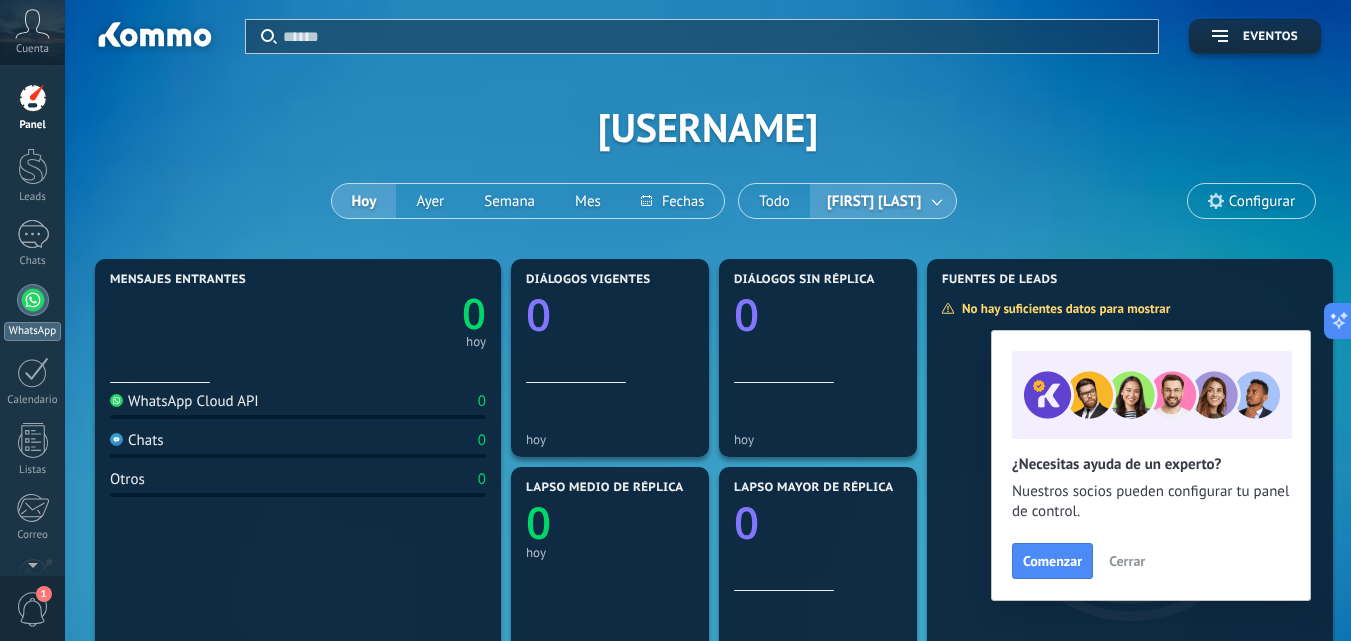 click at bounding box center [33, 300] 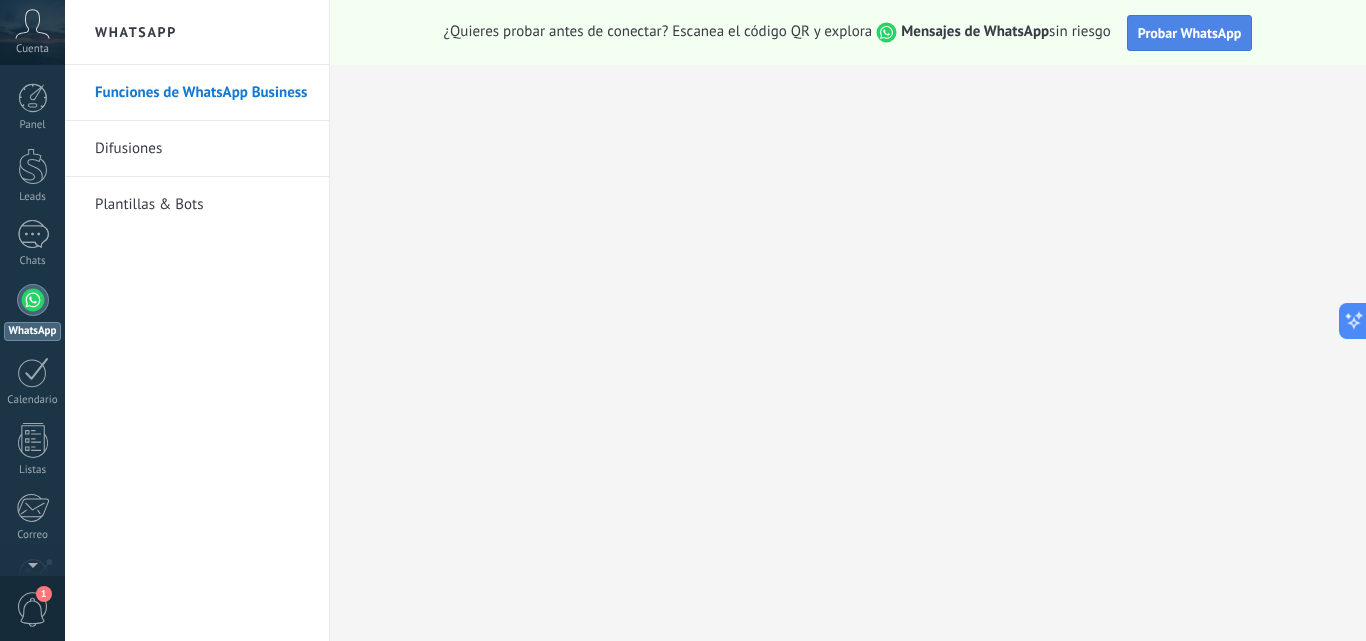 click on "Probar WhatsApp" at bounding box center (1190, 33) 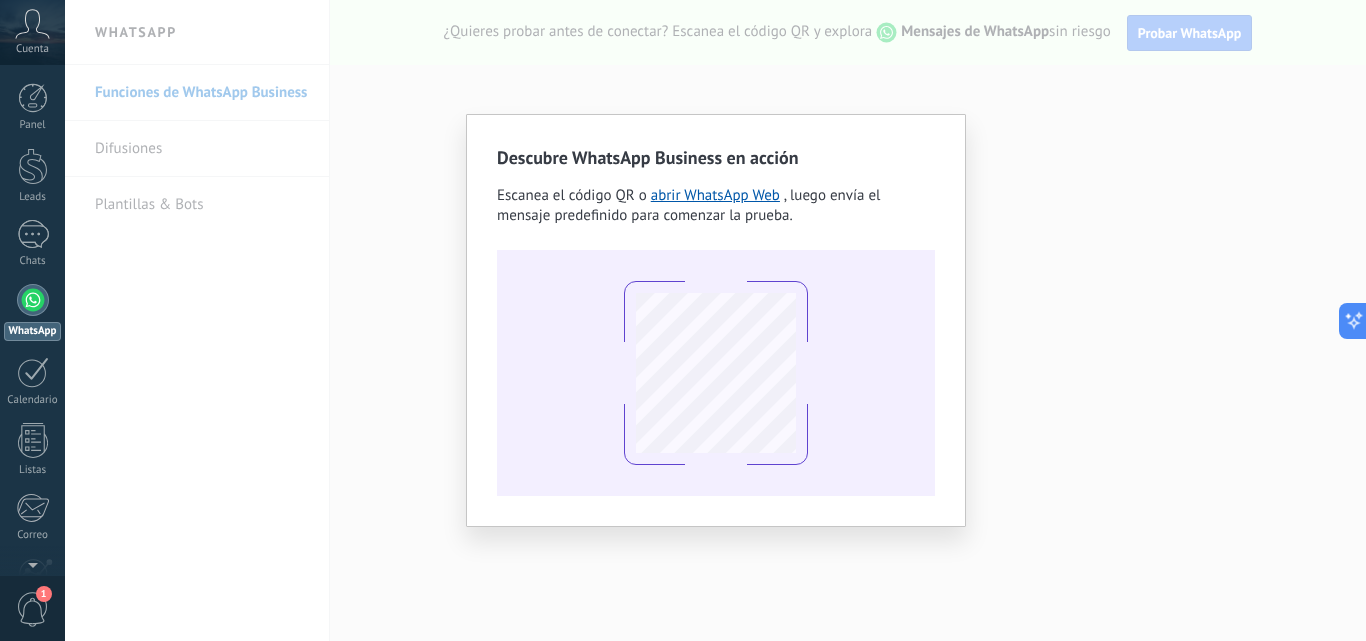 click on "Descubre WhatsApp Business en acción Escanea el código QR o   abrir WhatsApp Web   , luego envía el mensaje predefinido para comenzar la prueba." at bounding box center (715, 320) 